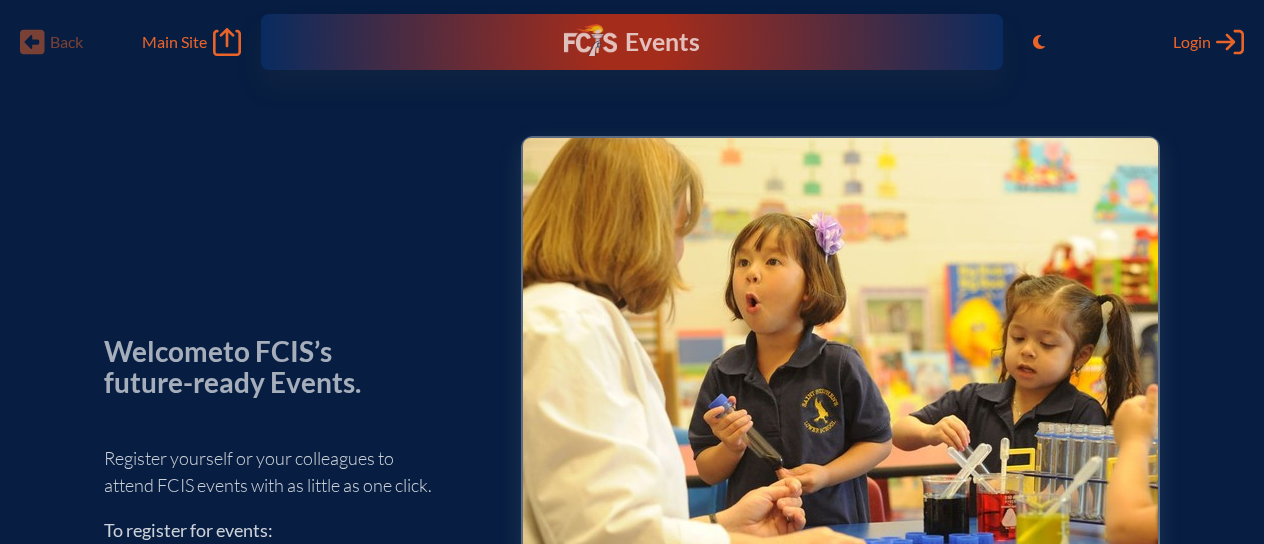 scroll, scrollTop: 0, scrollLeft: 0, axis: both 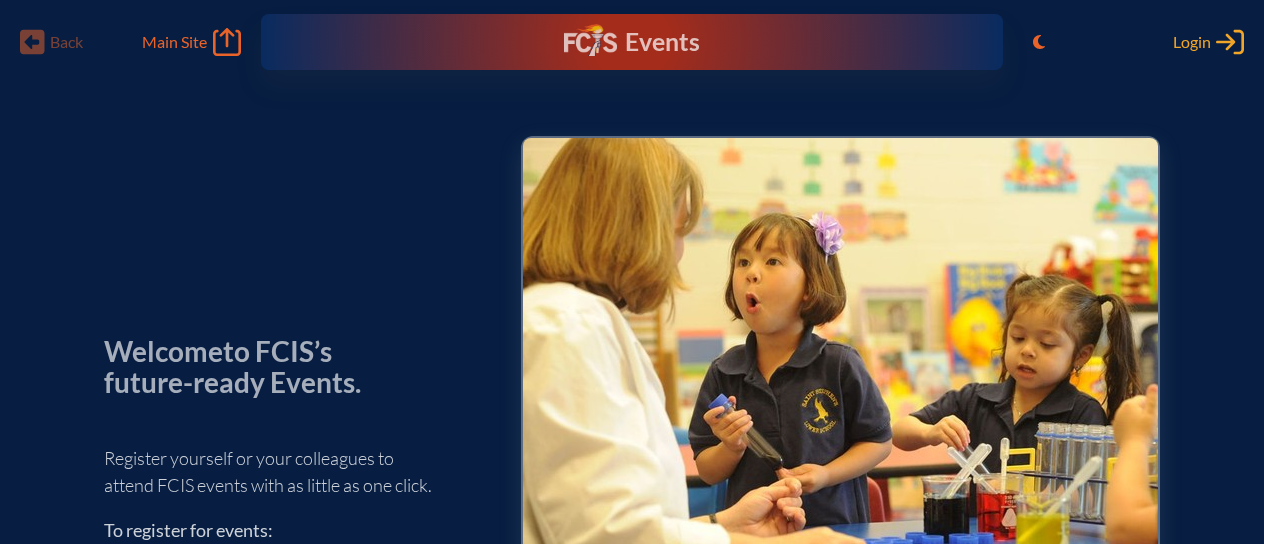 click on "Login" at bounding box center (1192, 42) 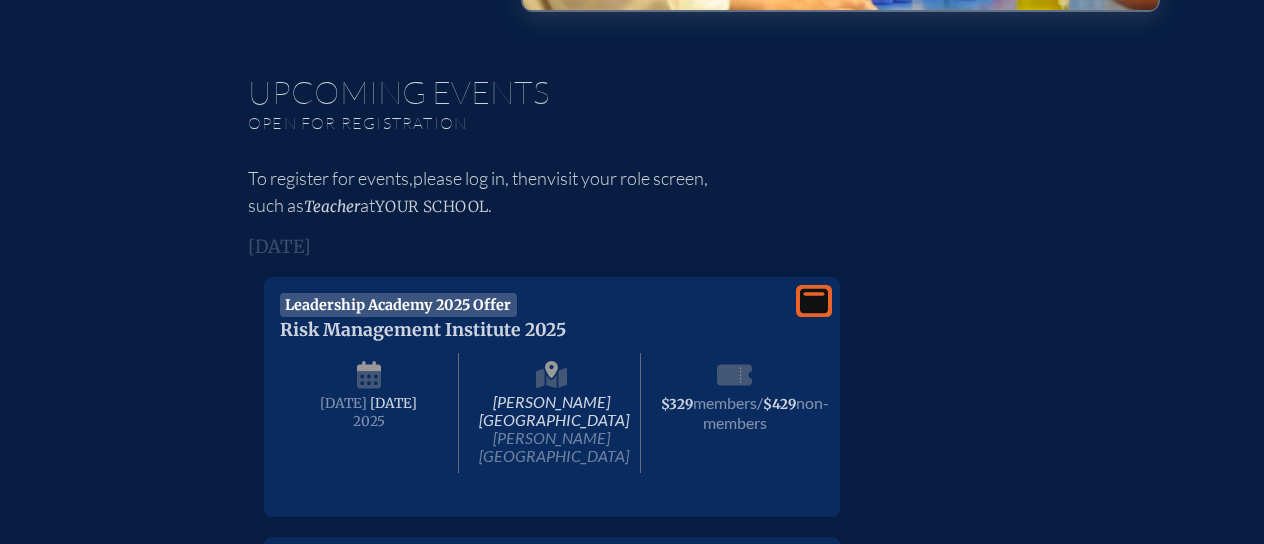 scroll, scrollTop: 0, scrollLeft: 0, axis: both 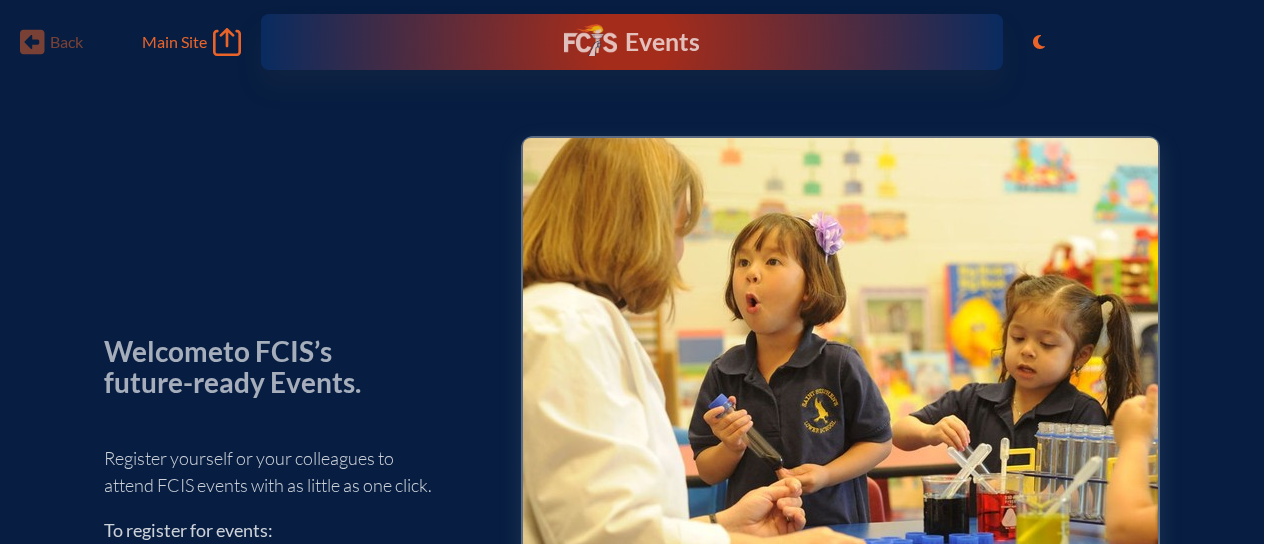click on "Events  Future Ready" at bounding box center [631, 42] 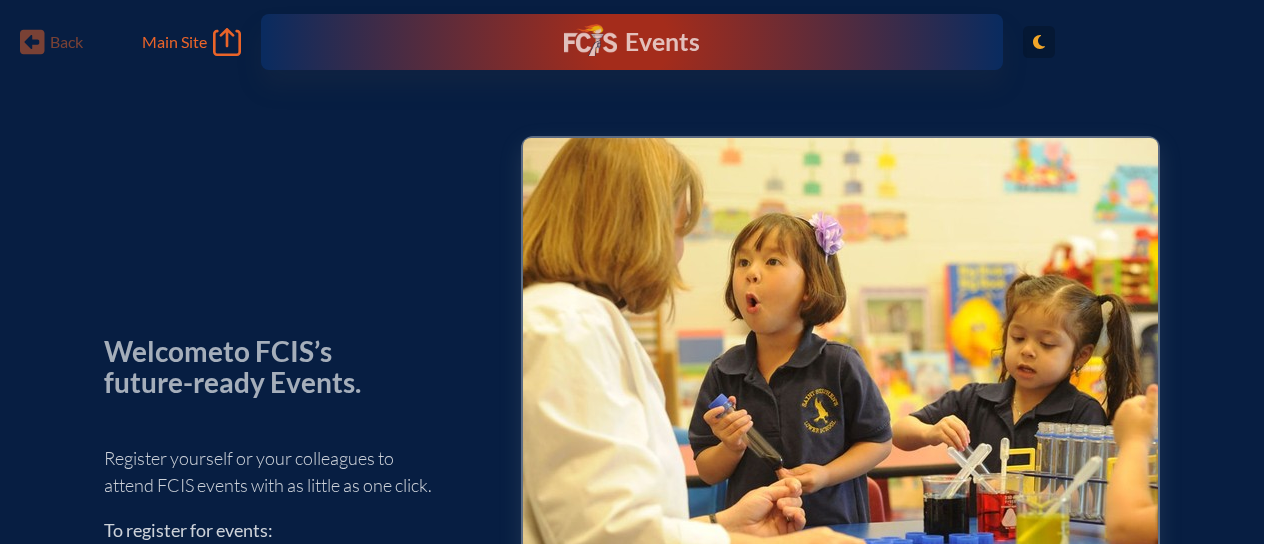 click 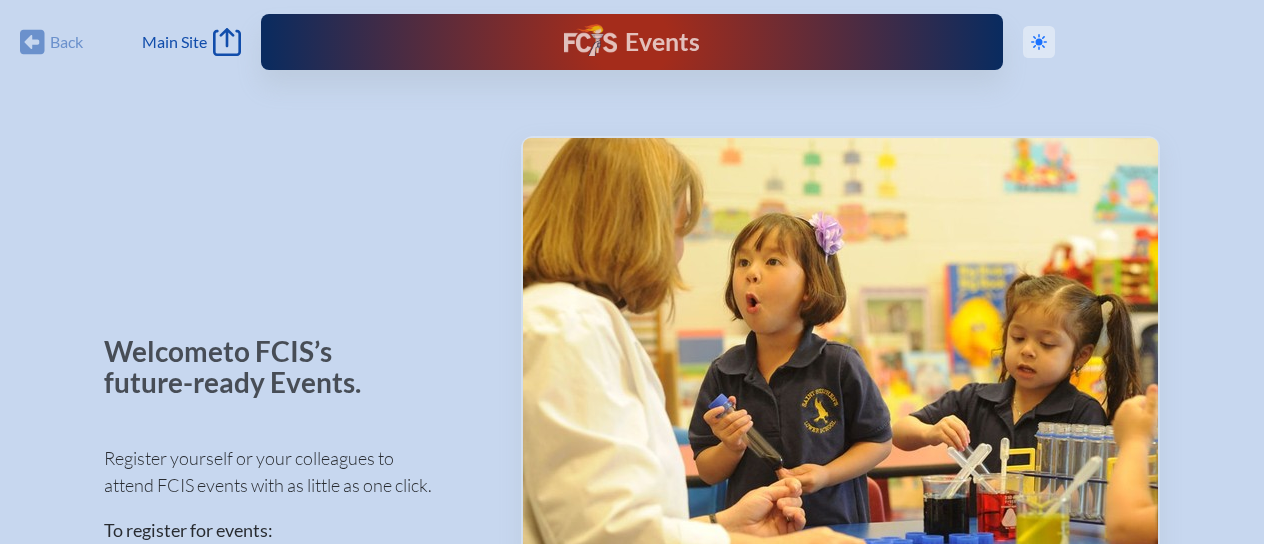 click on "Toggle to Dark Mode" 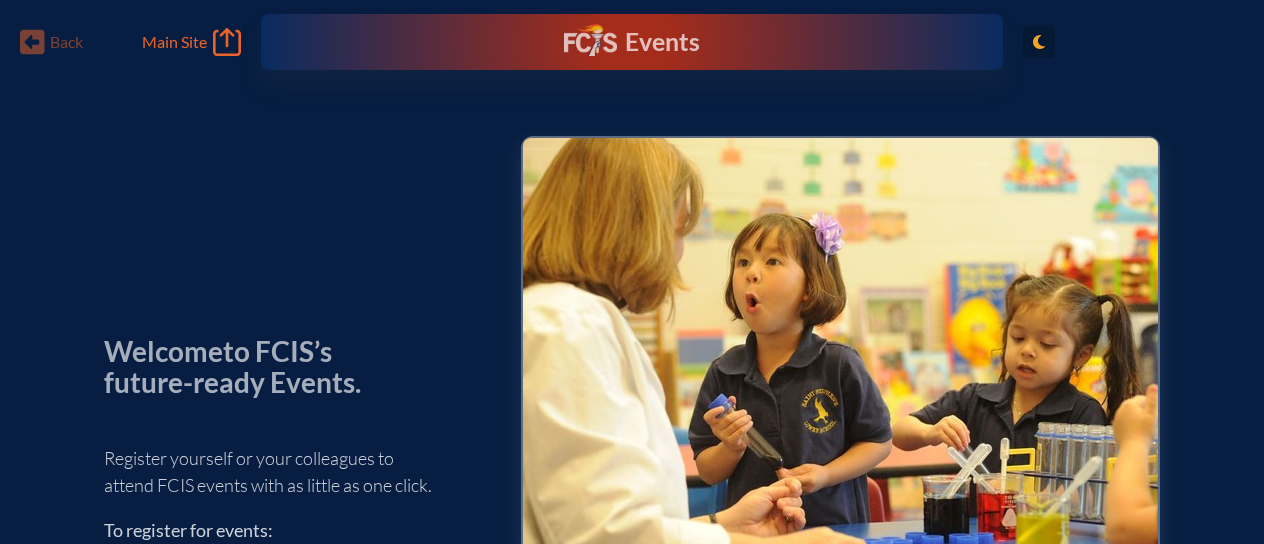 click on "Events  Future Ready" at bounding box center (632, 42) 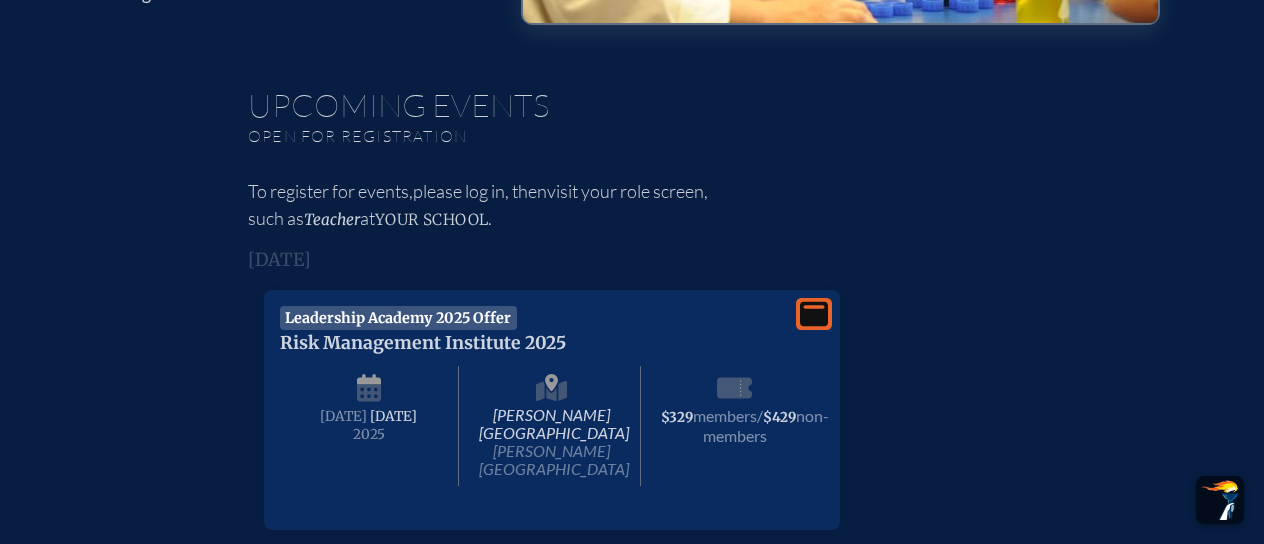 scroll, scrollTop: 585, scrollLeft: 0, axis: vertical 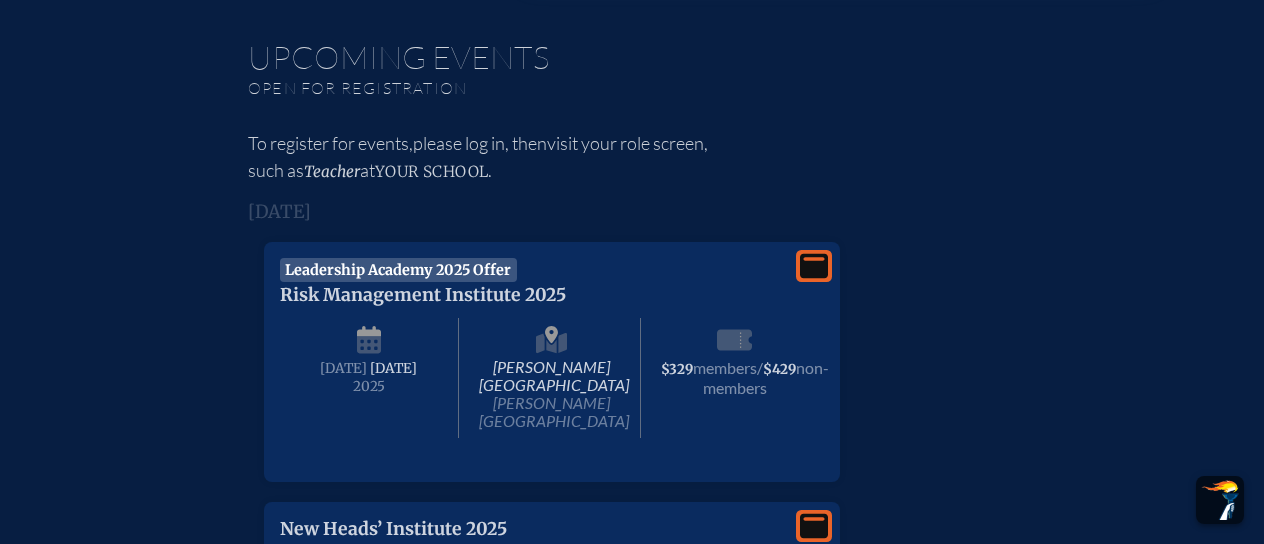 click 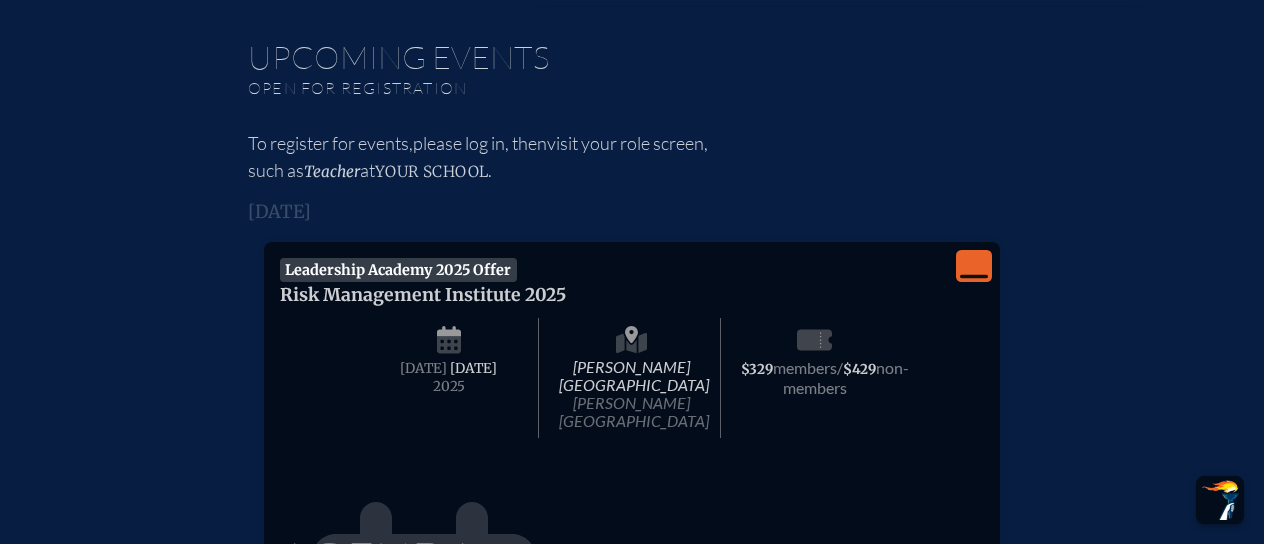 click on "Leadership Academy 2025 Offer Risk Management Institute 2025   Hutchinson Shores Resort and Spa Jensen Beach Thursday ,   July 17th ,   2025  $329  members  /   $429  non-members" at bounding box center (632, 362) 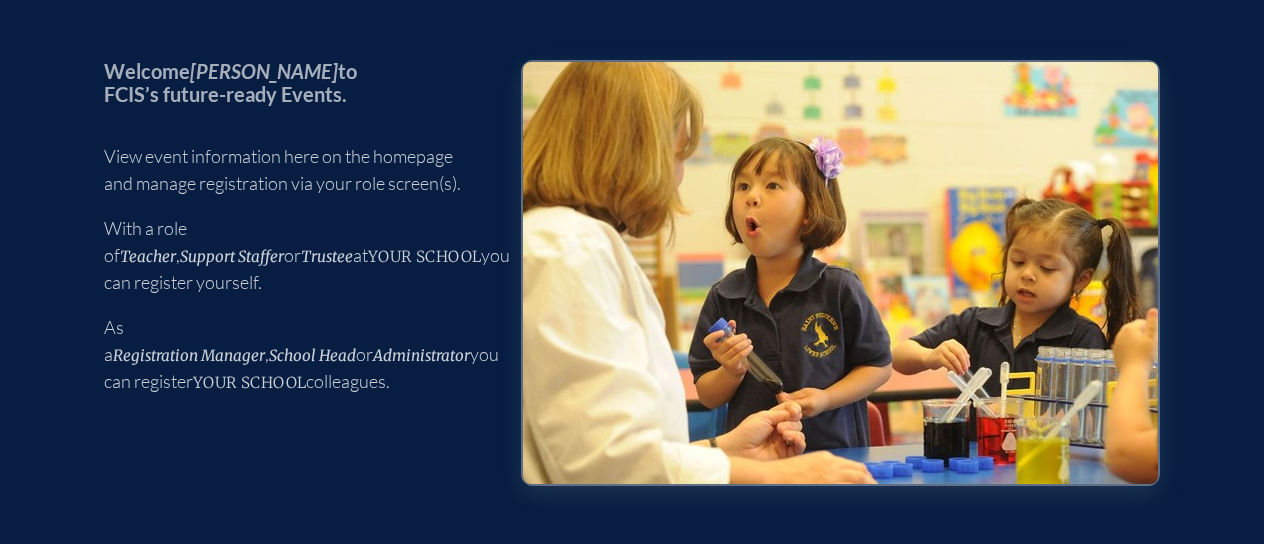 scroll, scrollTop: 0, scrollLeft: 0, axis: both 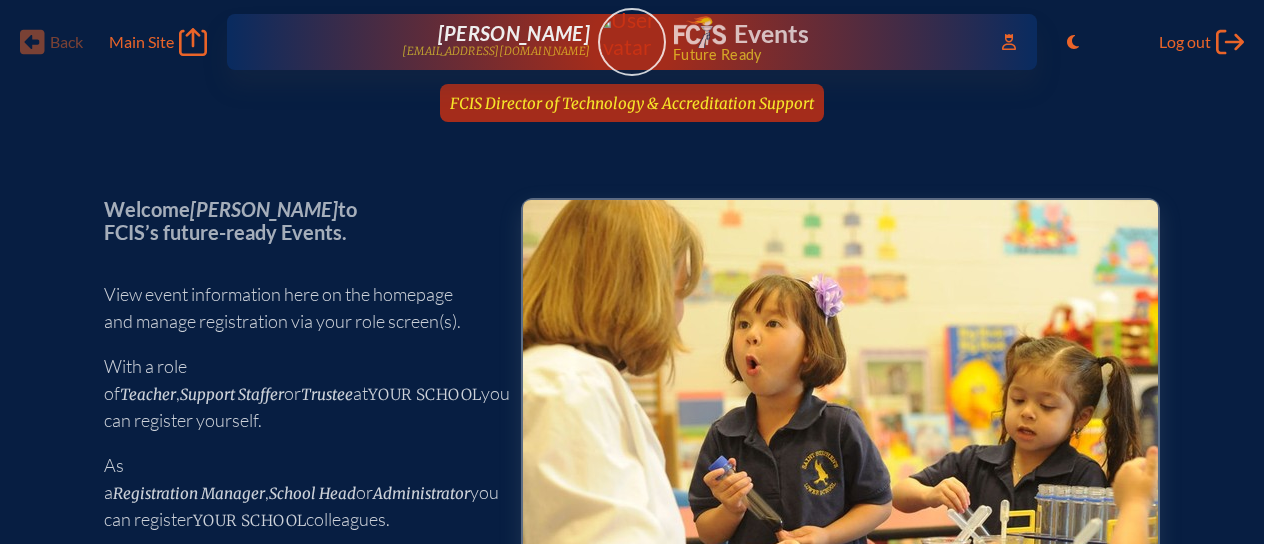 click on "FCIS Director of Technology & Accreditation Support" at bounding box center [632, 103] 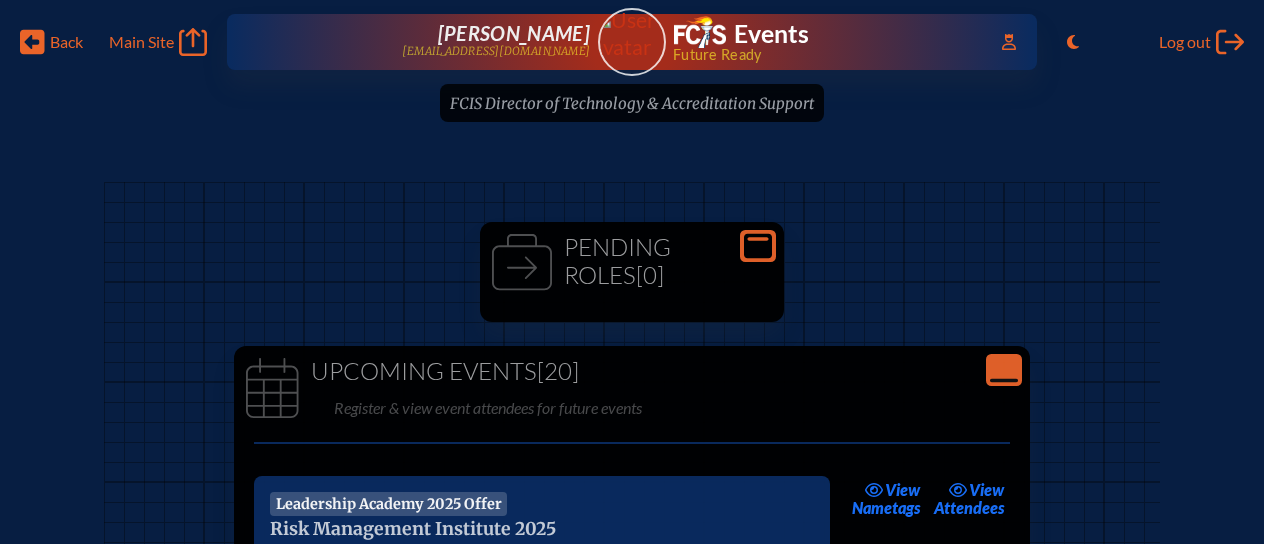 click on "Open Console" at bounding box center [758, 246] 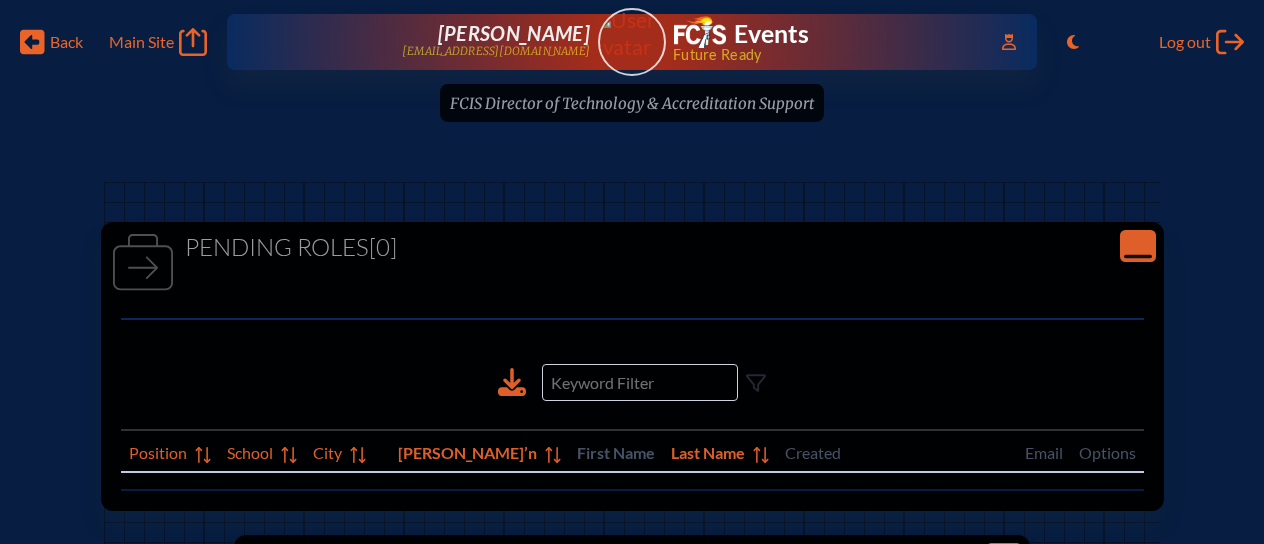 click on "FCIS Director of Technology & Accreditation Support  since  July 1st, 2025" at bounding box center (632, 109) 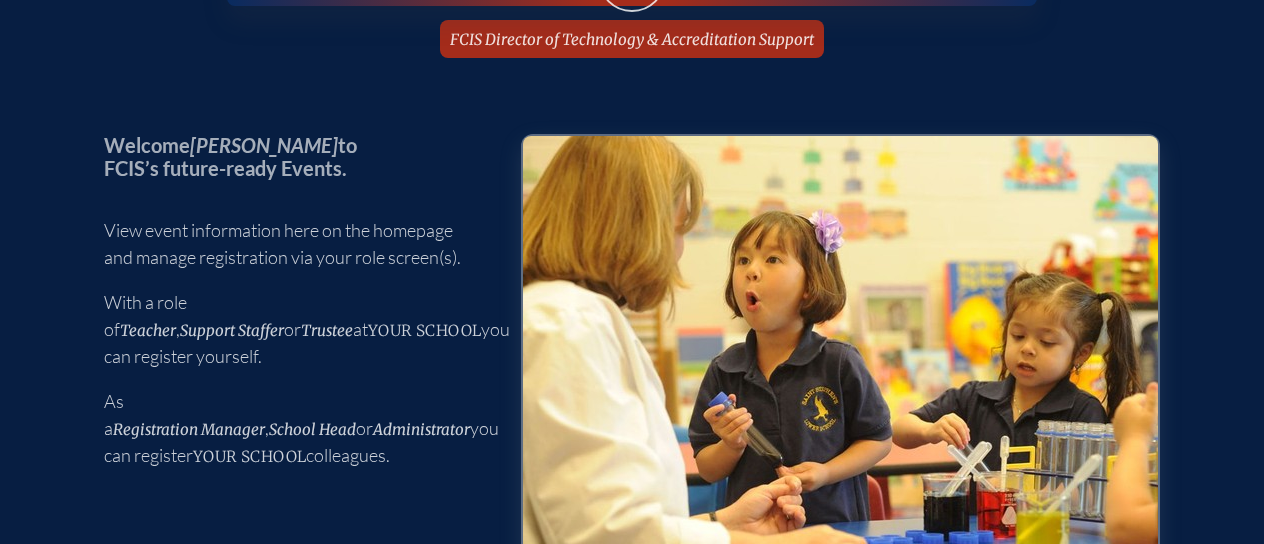 scroll, scrollTop: 0, scrollLeft: 0, axis: both 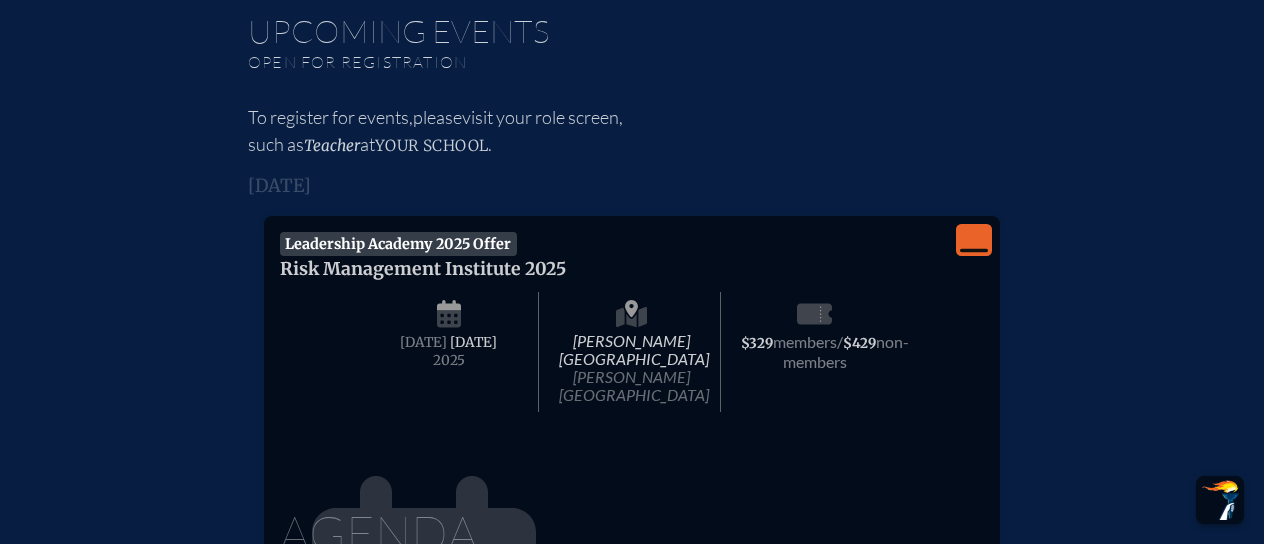 click on "View Less" 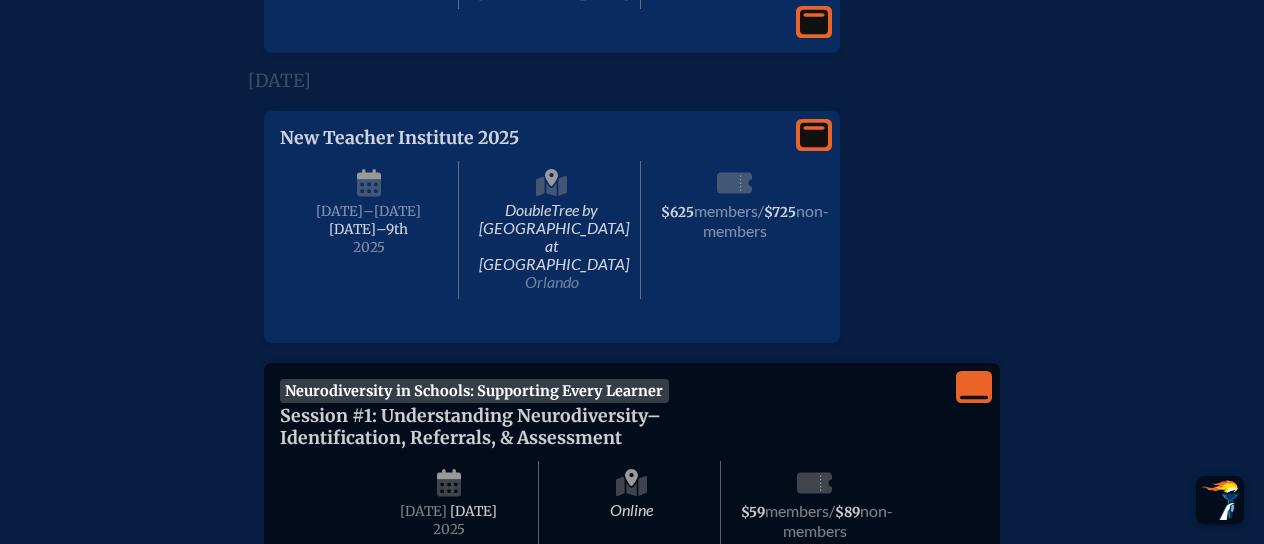 scroll, scrollTop: 2631, scrollLeft: 0, axis: vertical 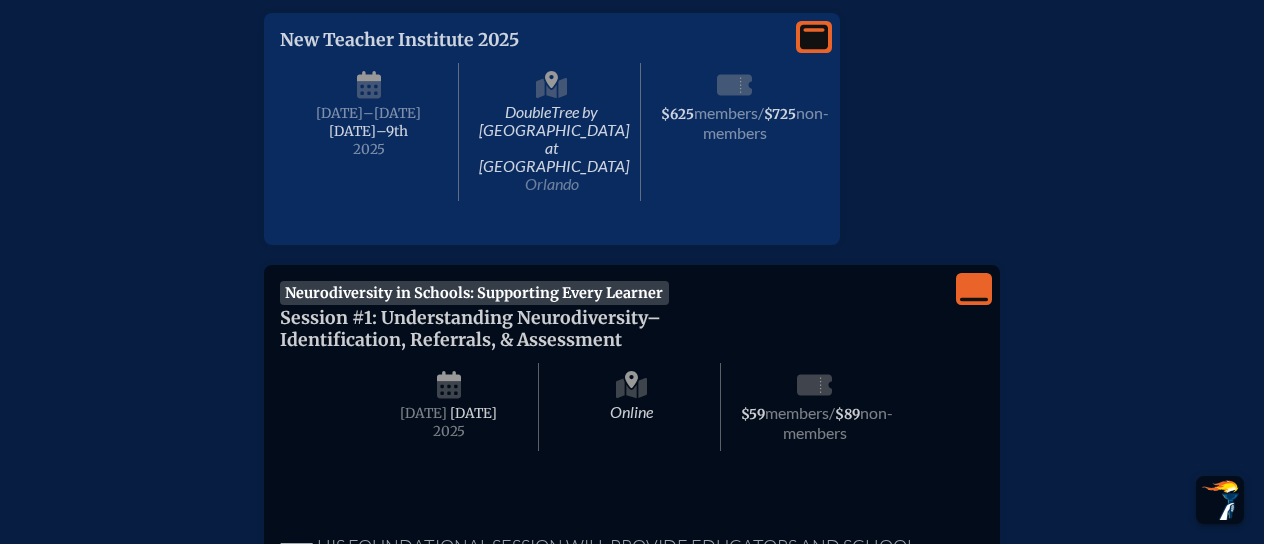click on "View Less" 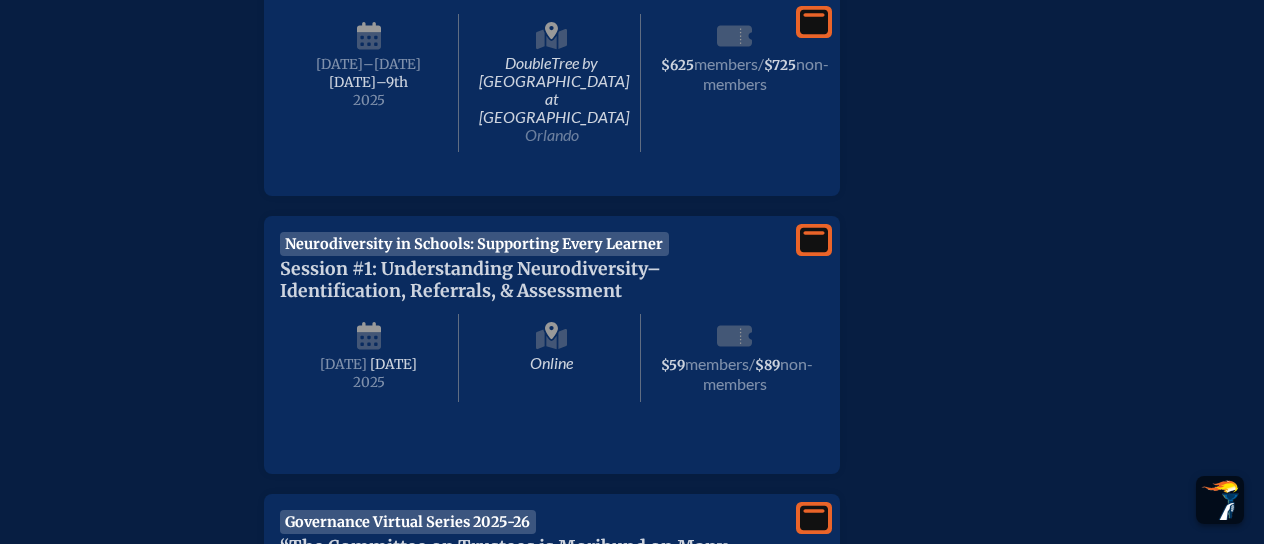scroll, scrollTop: 2735, scrollLeft: 0, axis: vertical 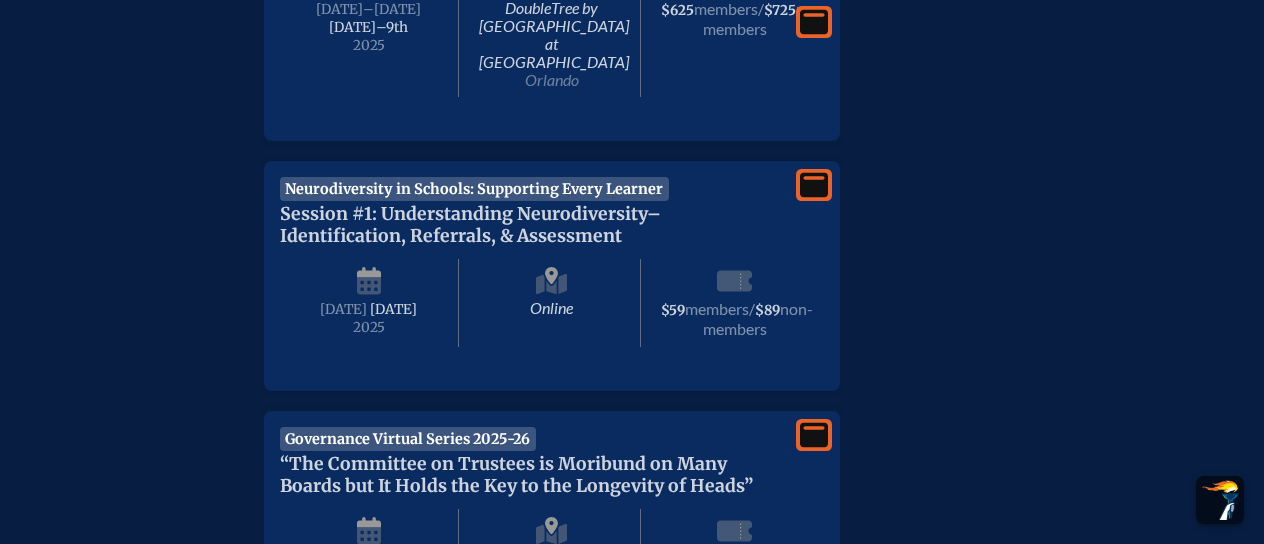 click on "Monday ,   September 15th ,   2025" at bounding box center [369, 303] 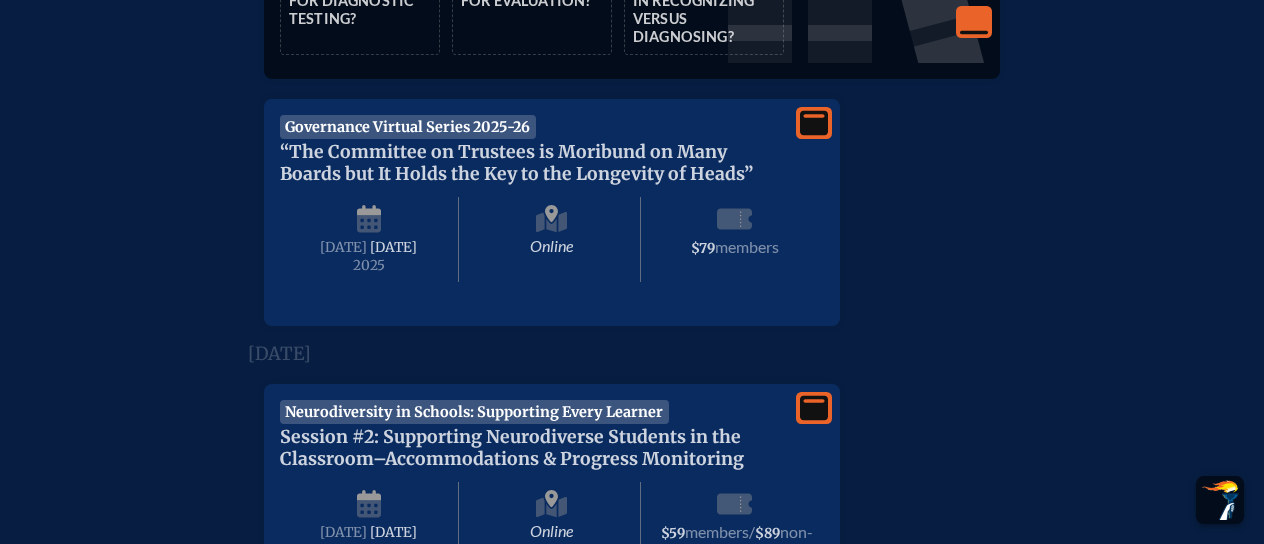 scroll, scrollTop: 4136, scrollLeft: 0, axis: vertical 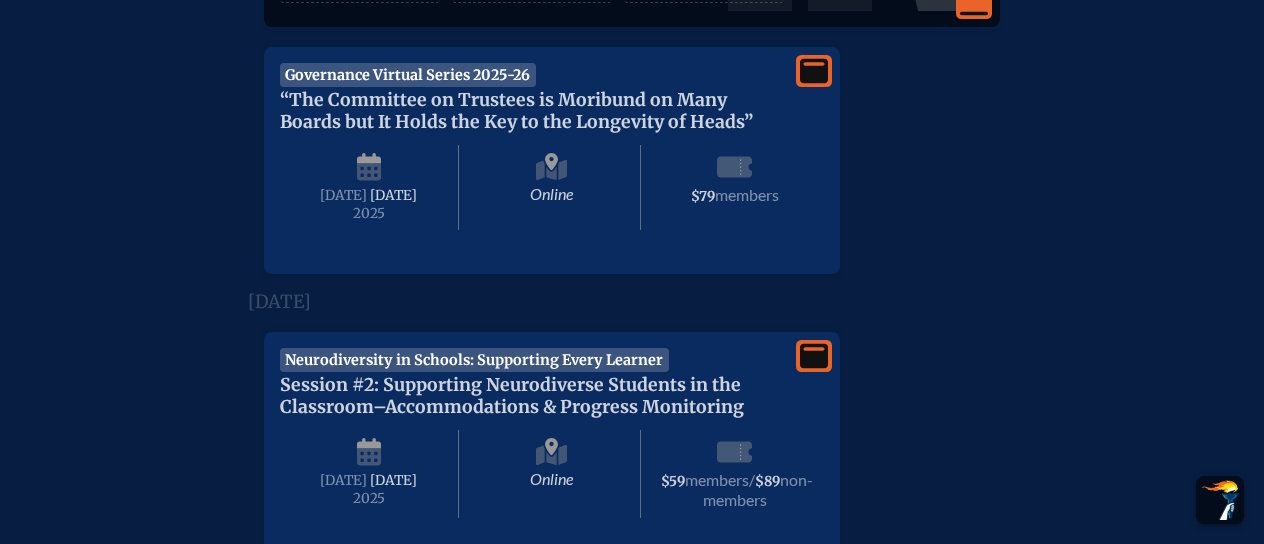 click on "Neurodiversity in Schools: Supporting Every Learner" at bounding box center [474, 360] 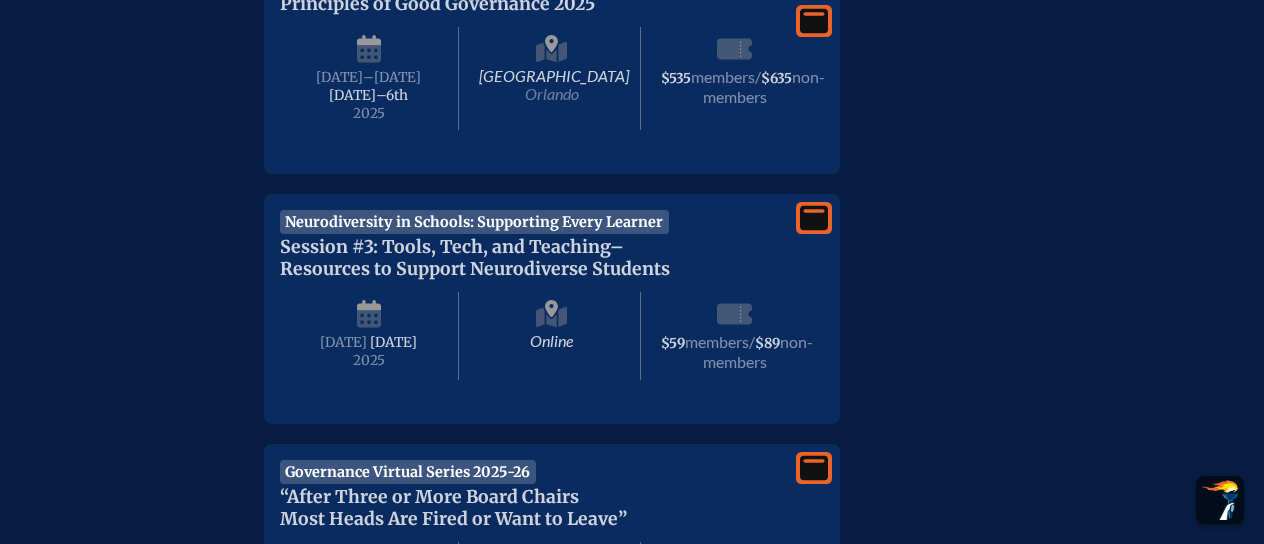 scroll, scrollTop: 5685, scrollLeft: 0, axis: vertical 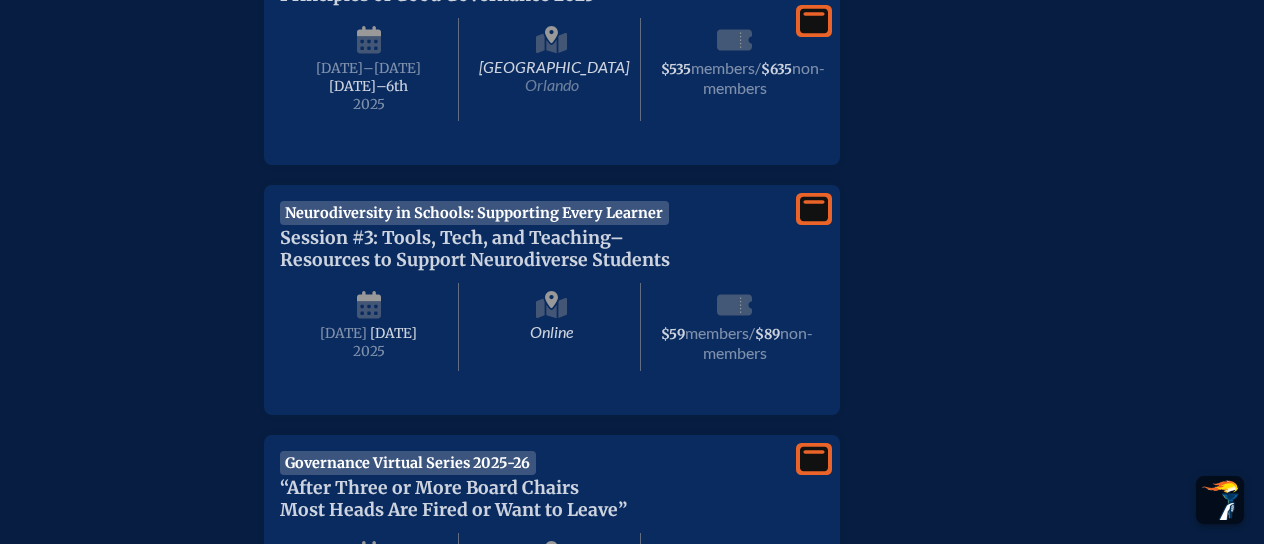 click on "Wednesday ,   October 15th ,   2025" at bounding box center (369, 327) 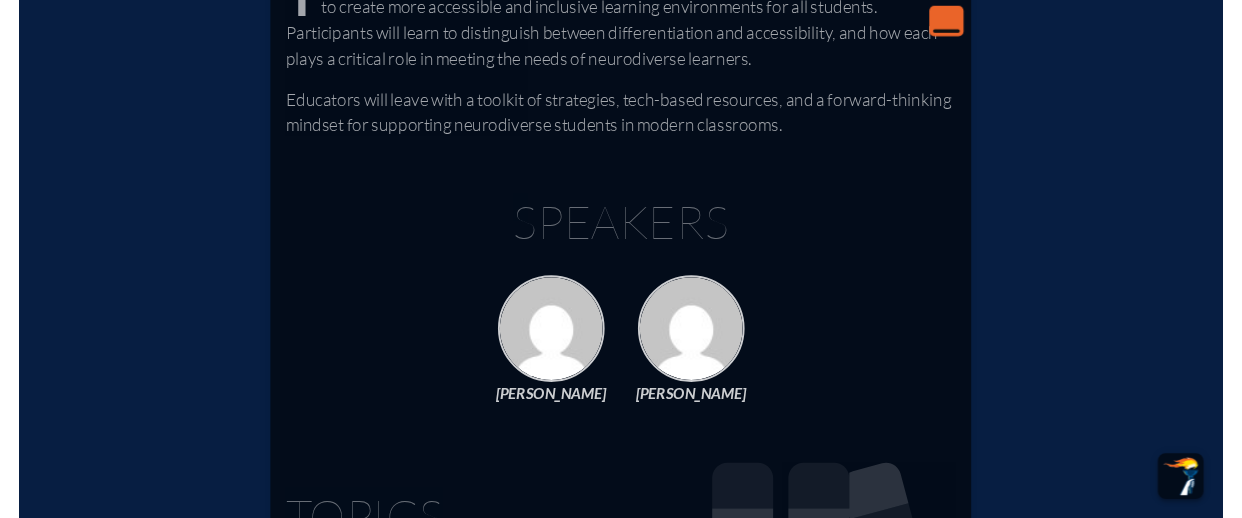 scroll, scrollTop: 6238, scrollLeft: 0, axis: vertical 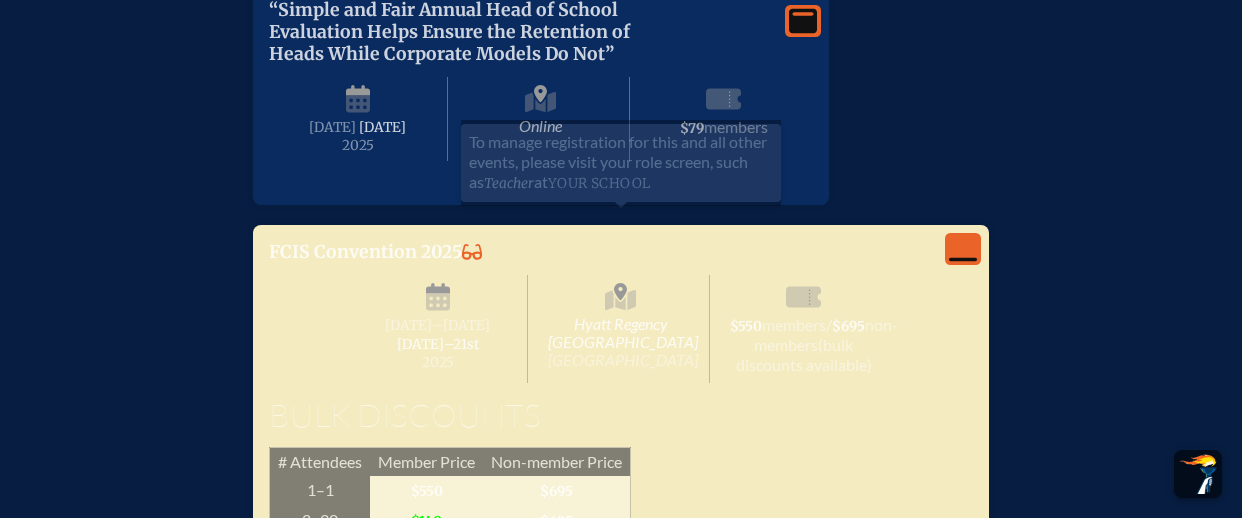 click on "FCIS Convention 2025" at bounding box center (521, 252) 